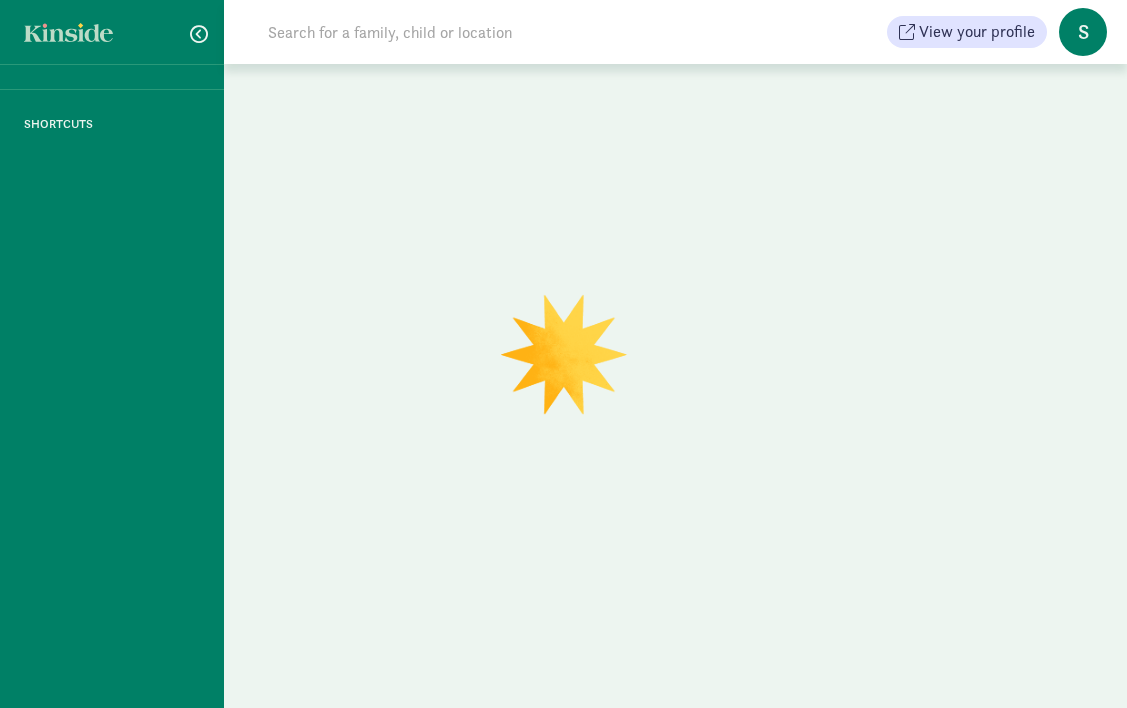 scroll, scrollTop: 0, scrollLeft: 0, axis: both 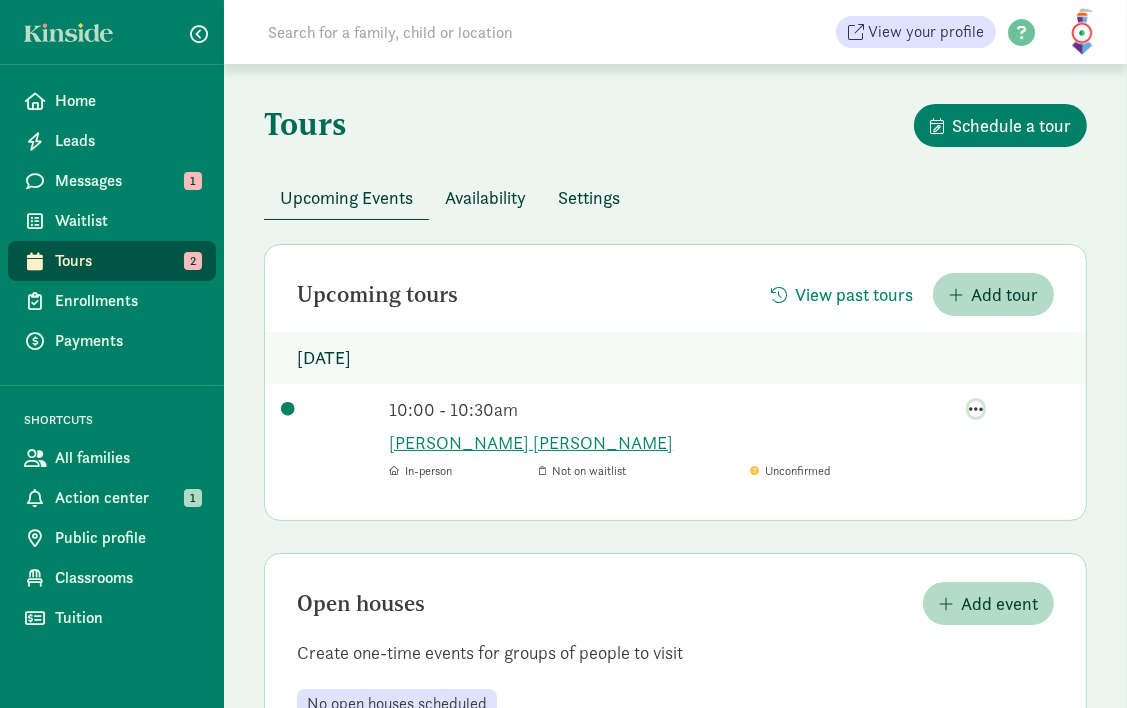 click at bounding box center [976, 409] 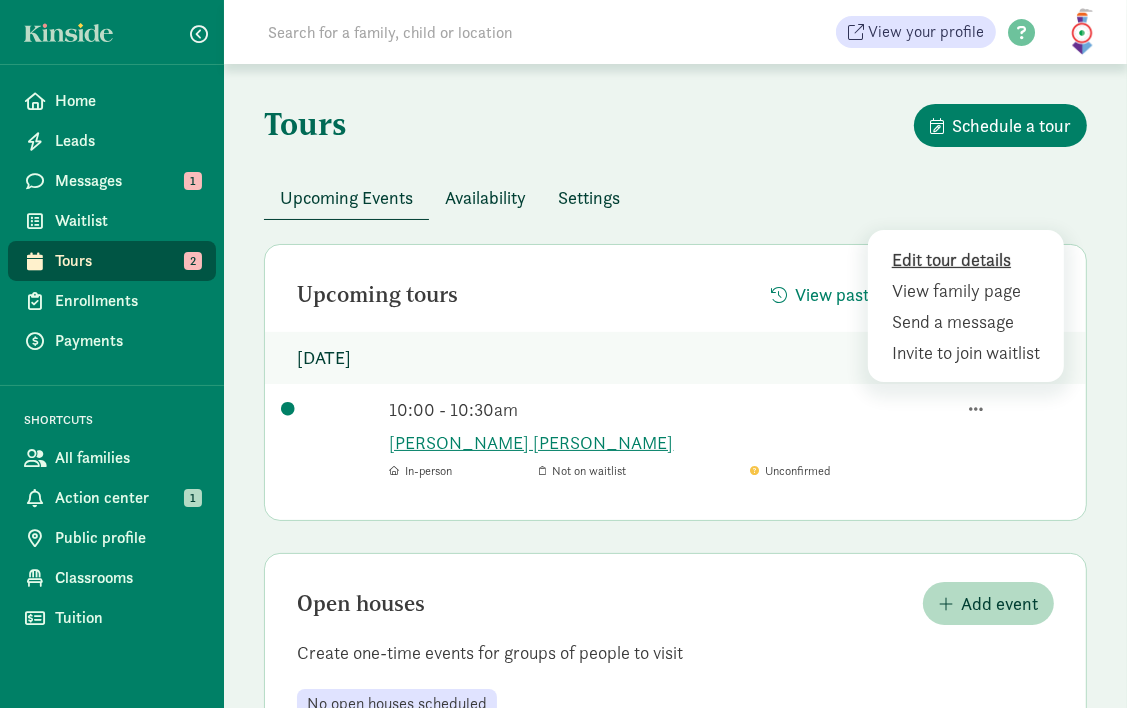 click on "Edit tour details" 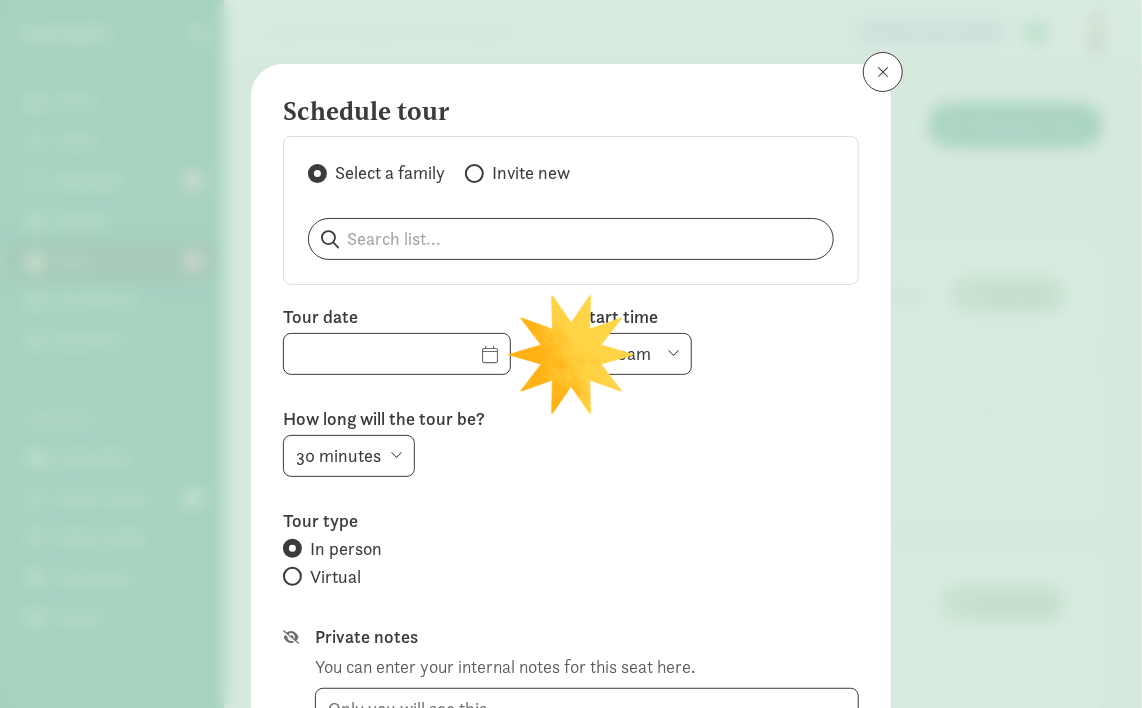 type on "07/17/2025" 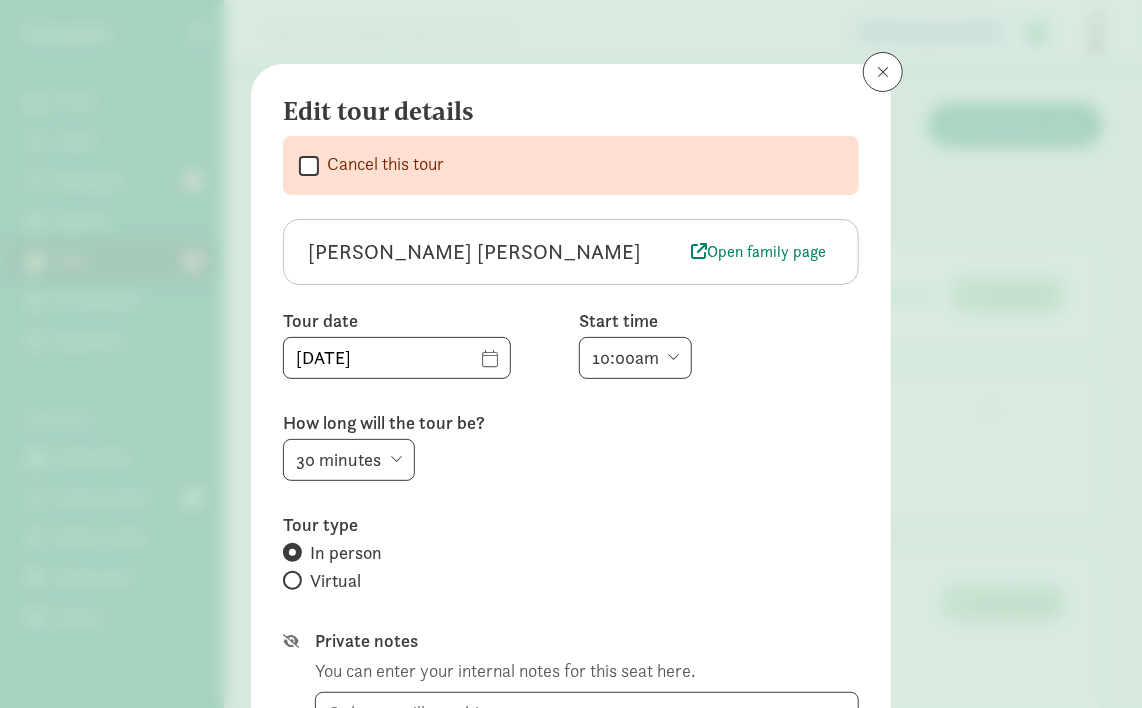 click on "    Cancel this tour" 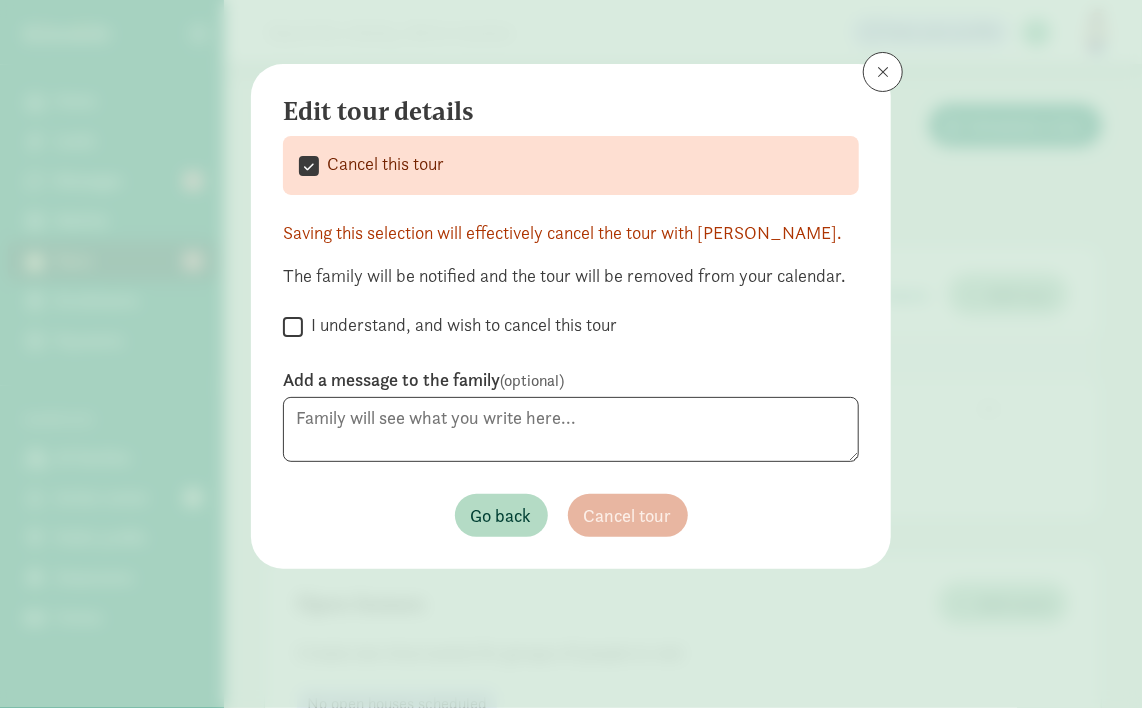click on "I understand, and wish to cancel this tour" at bounding box center (293, 326) 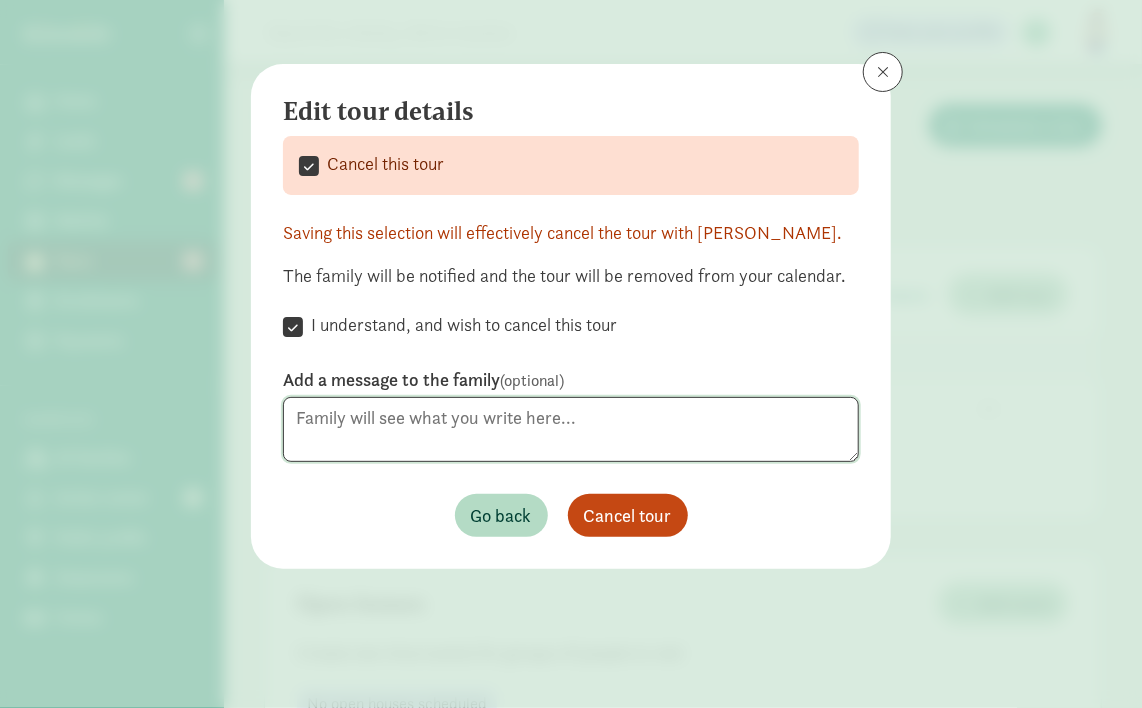 click at bounding box center [571, 429] 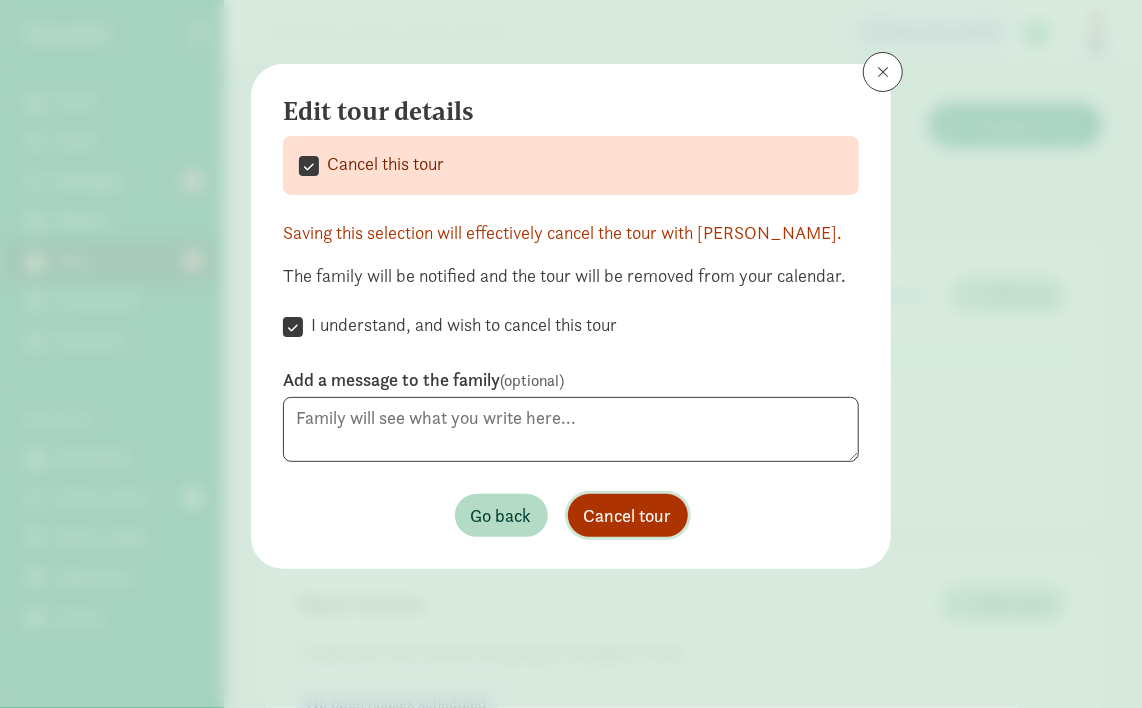 click on "Cancel tour" at bounding box center (628, 515) 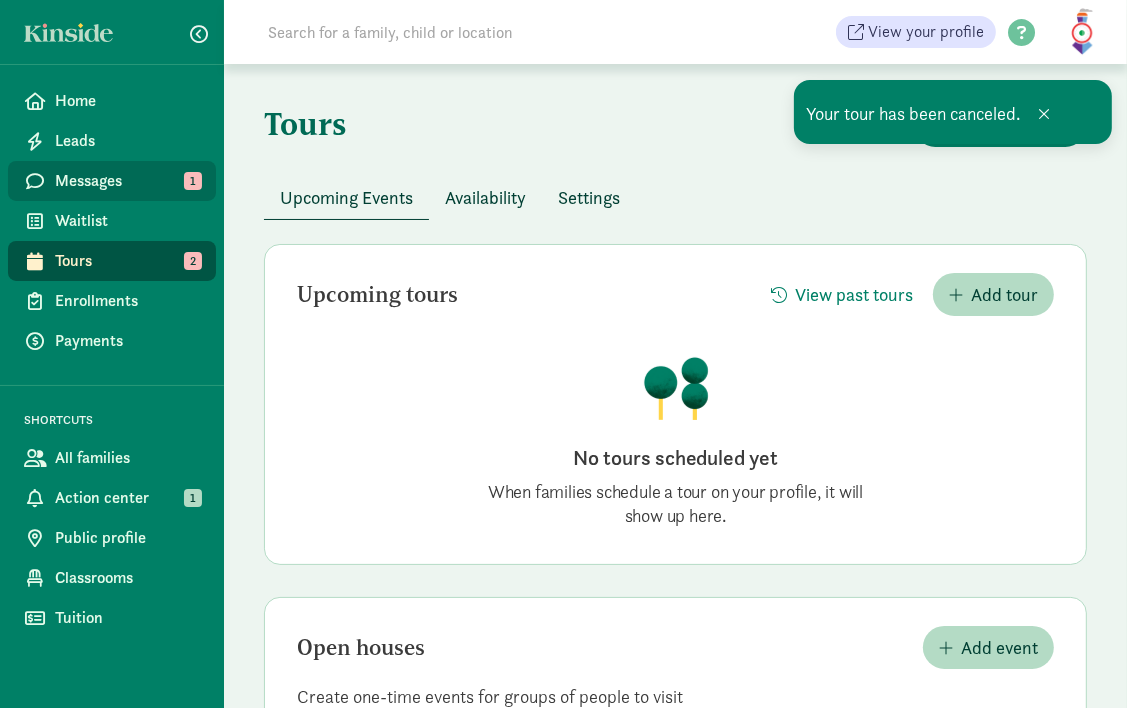 click on "Messages" at bounding box center (127, 181) 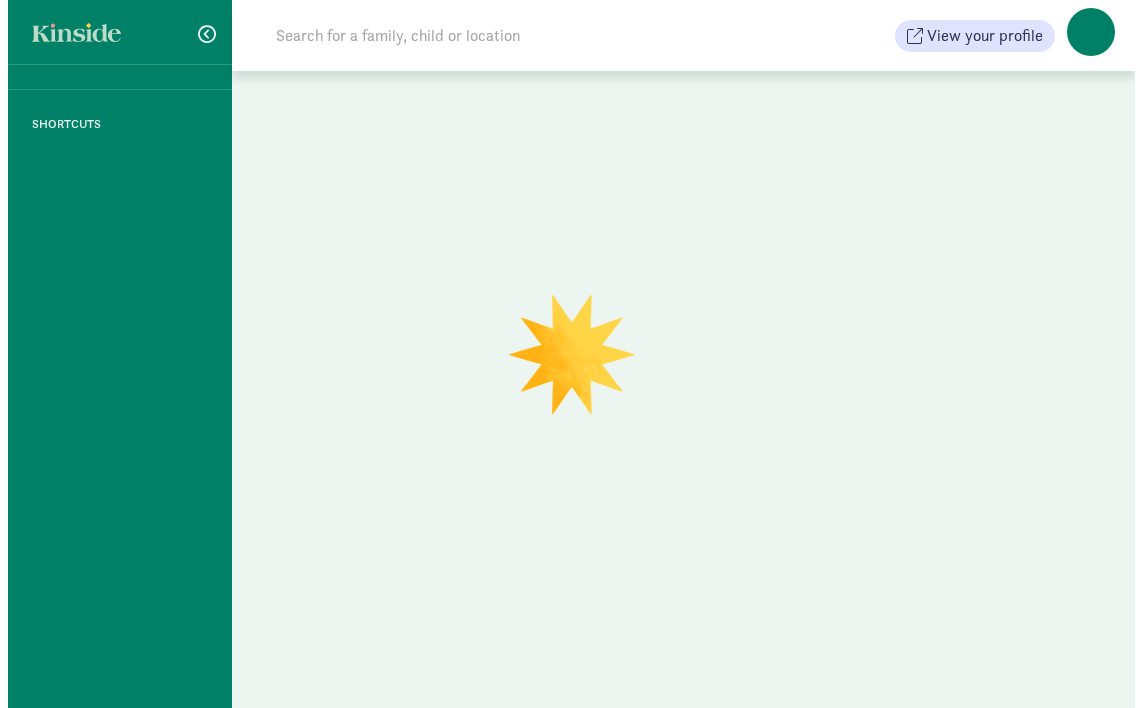 scroll, scrollTop: 0, scrollLeft: 0, axis: both 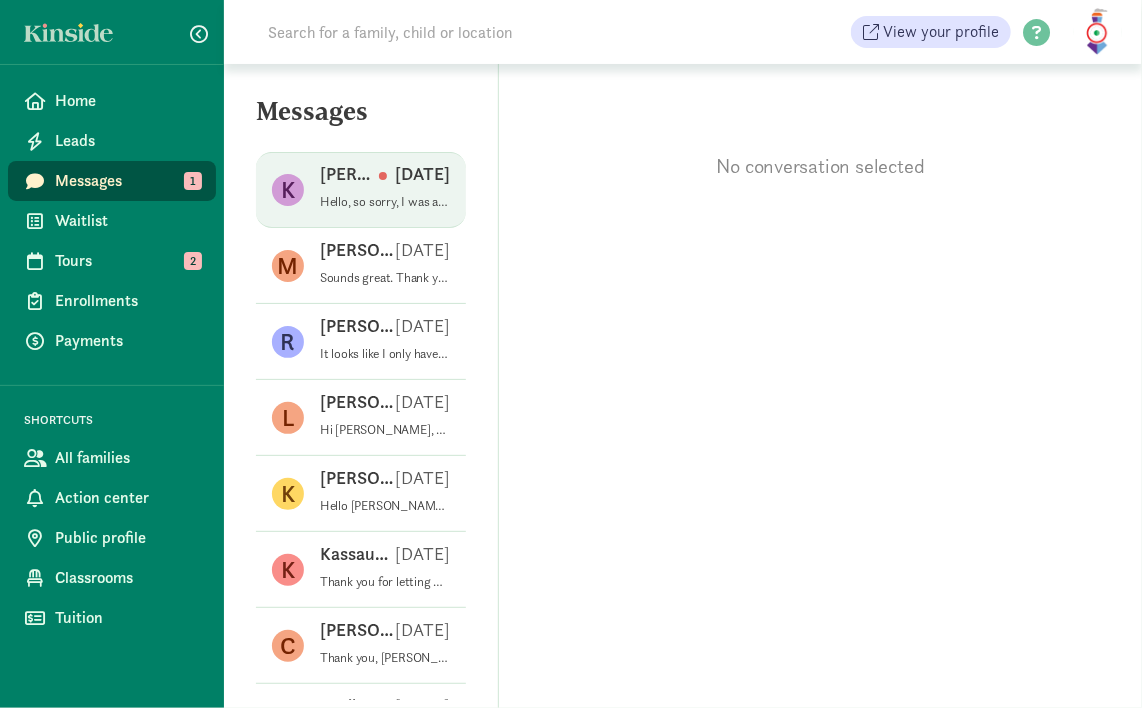 click on "Hello, so sorry, I was able to find full time childcare and won’t need a tour at this time" at bounding box center (385, 202) 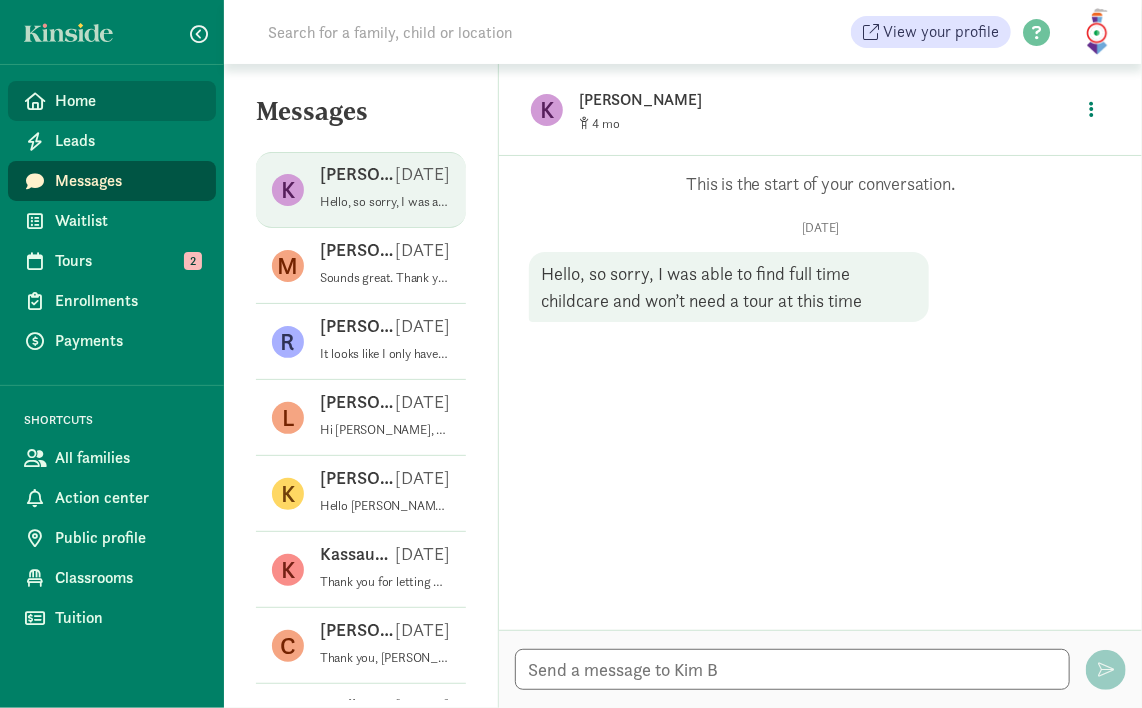 click on "Home" at bounding box center [127, 101] 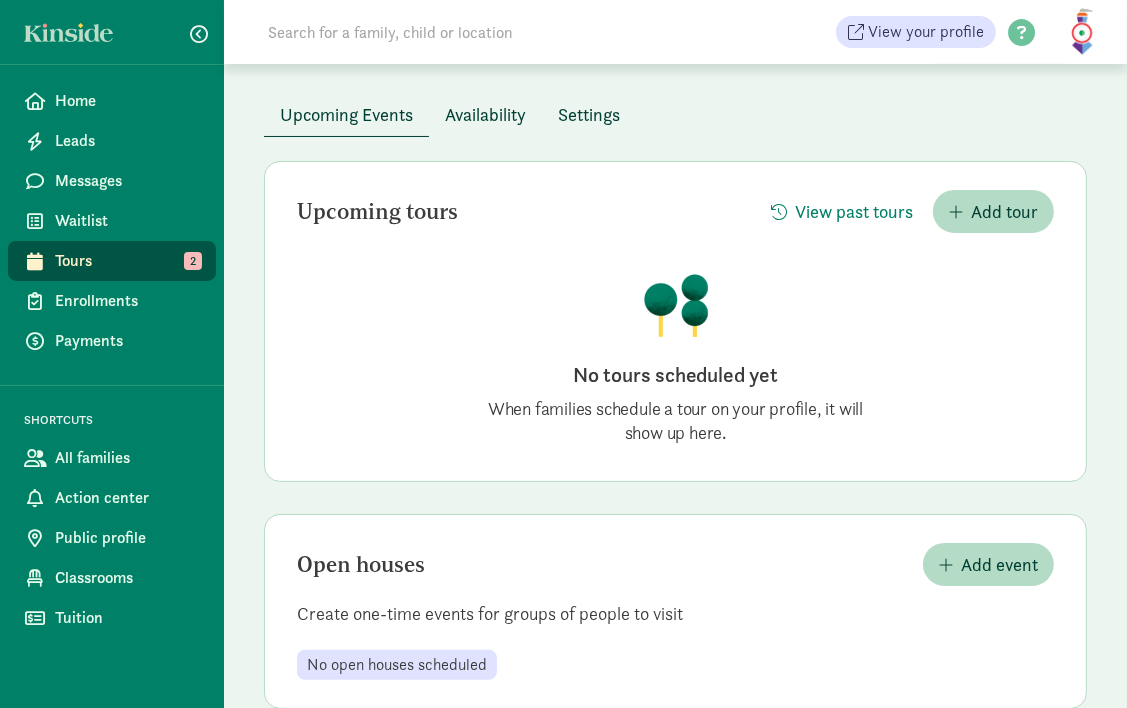 scroll, scrollTop: 0, scrollLeft: 0, axis: both 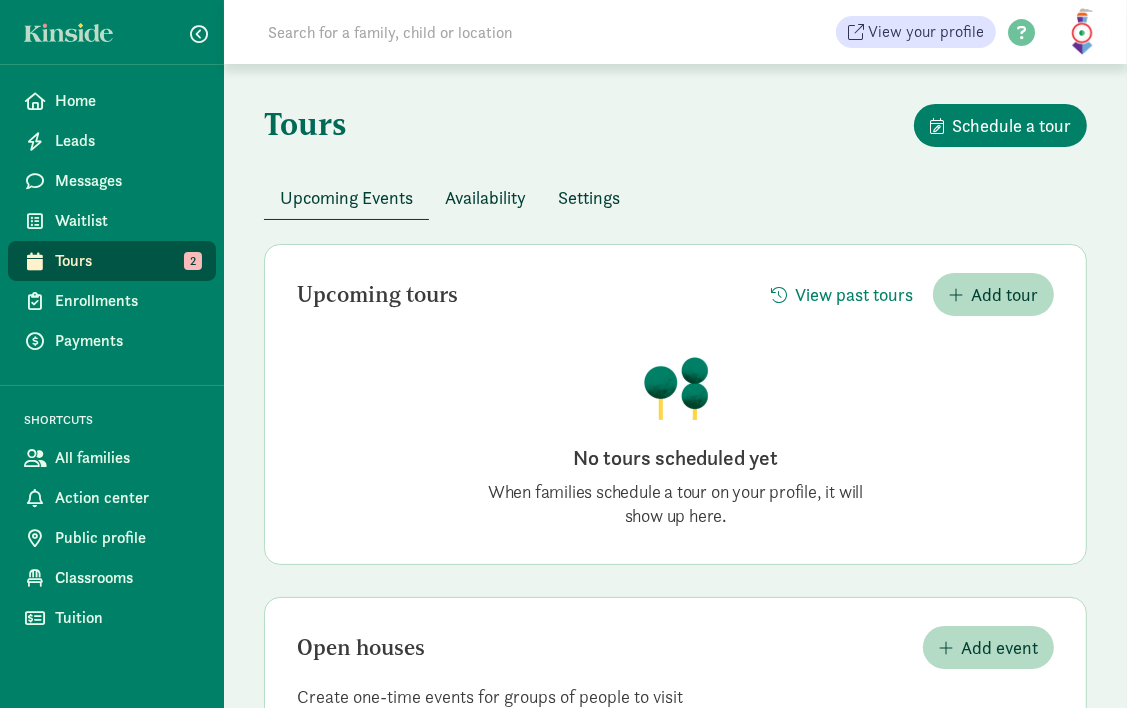 click on "Availability" at bounding box center [485, 197] 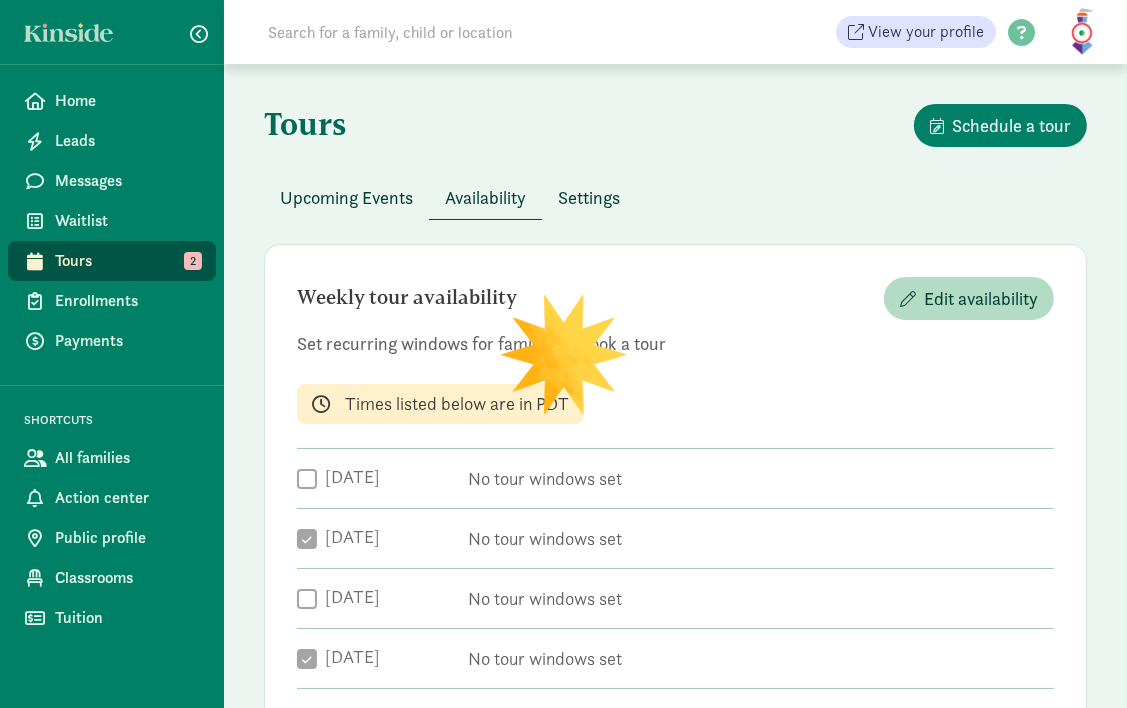 checkbox on "true" 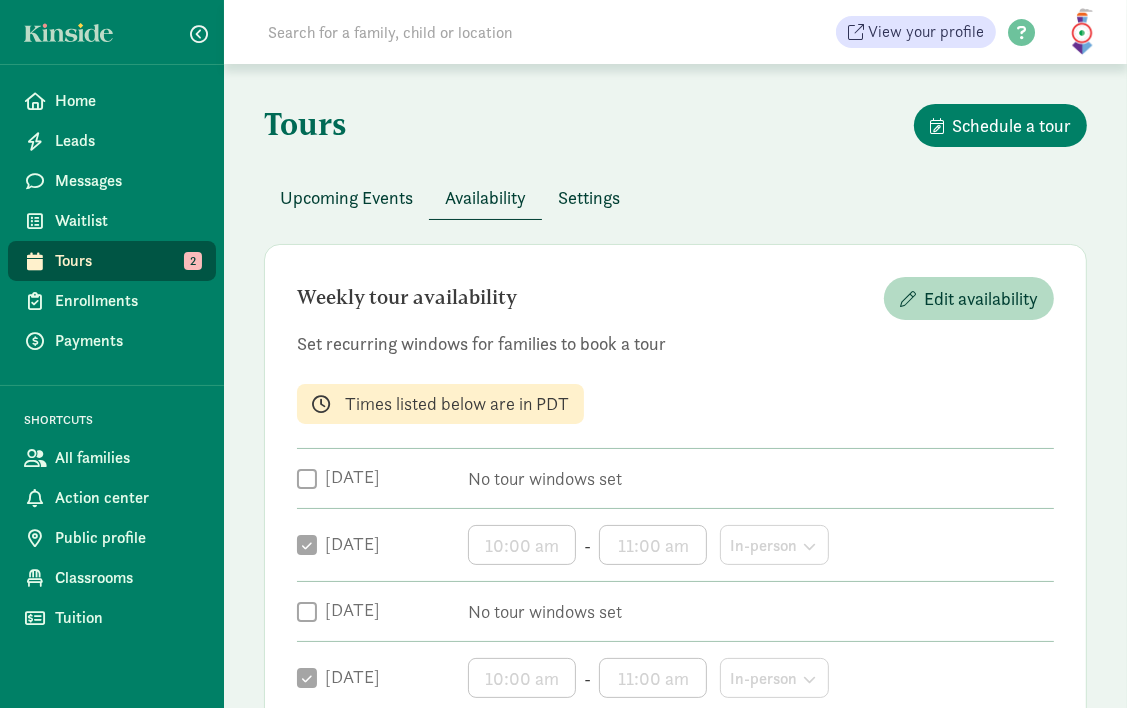 type 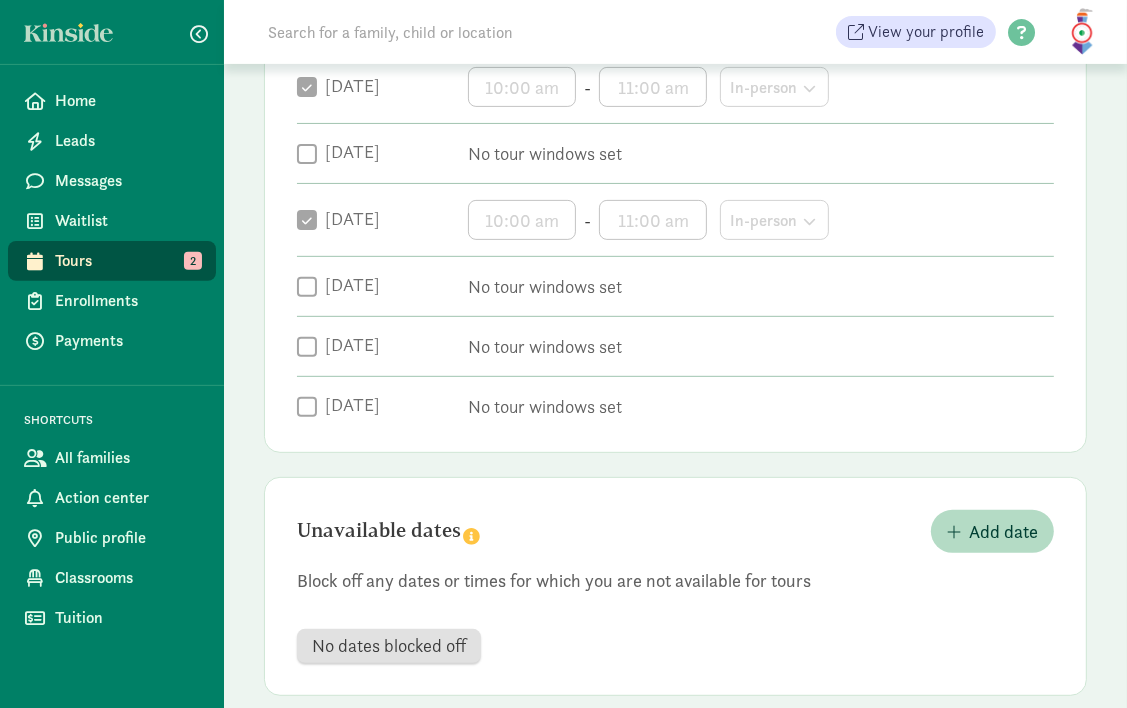 scroll, scrollTop: 484, scrollLeft: 0, axis: vertical 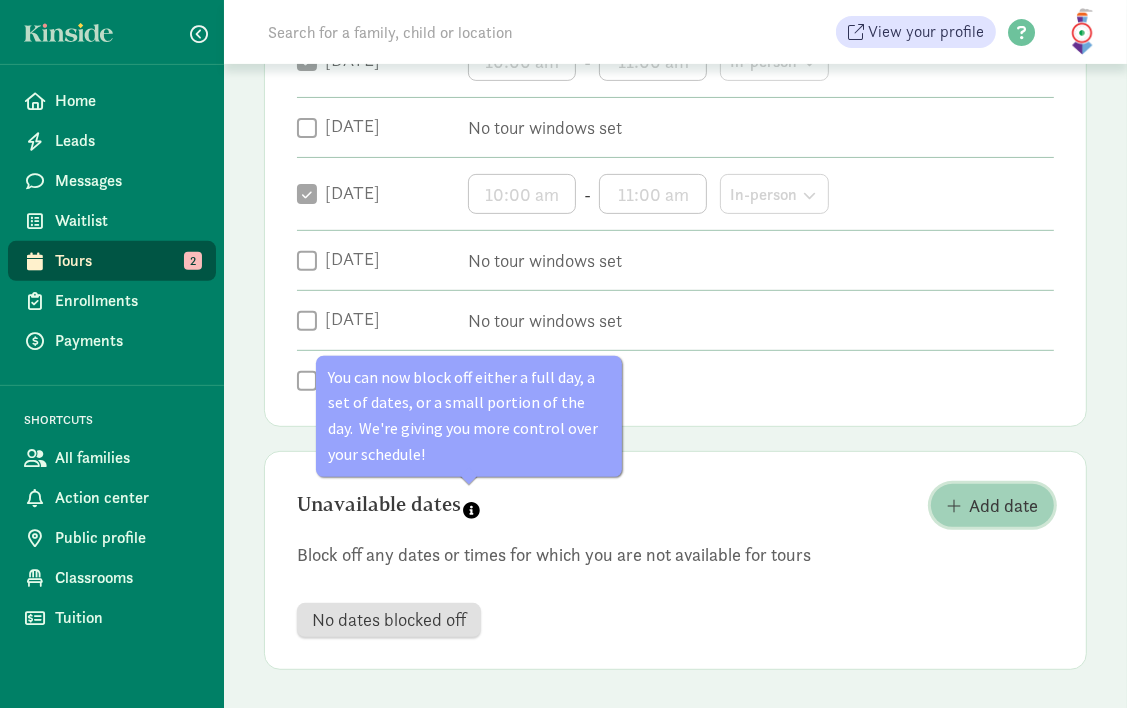 click on "Add date" at bounding box center [1003, 505] 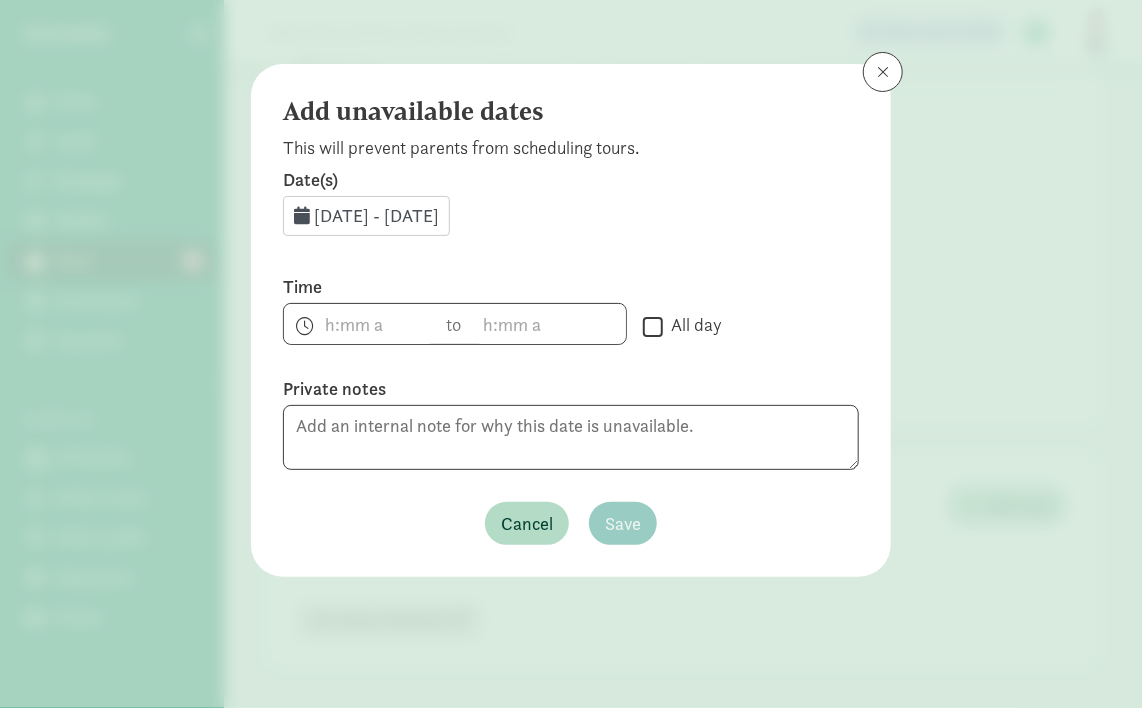 click 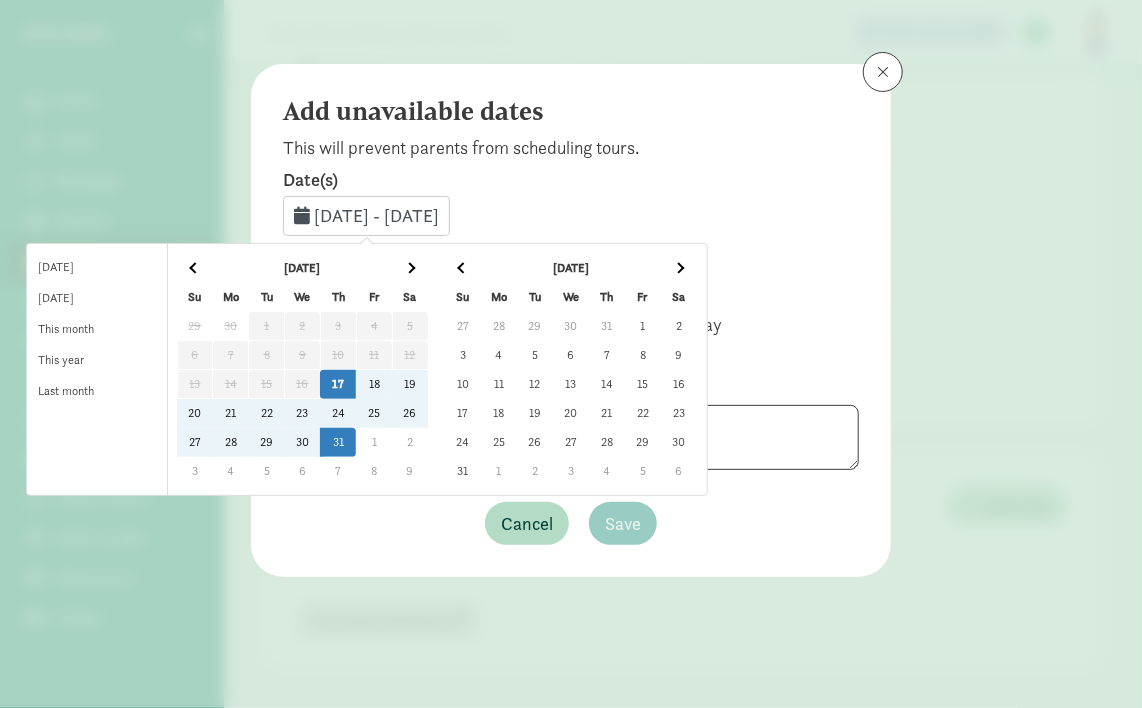 click on "15" 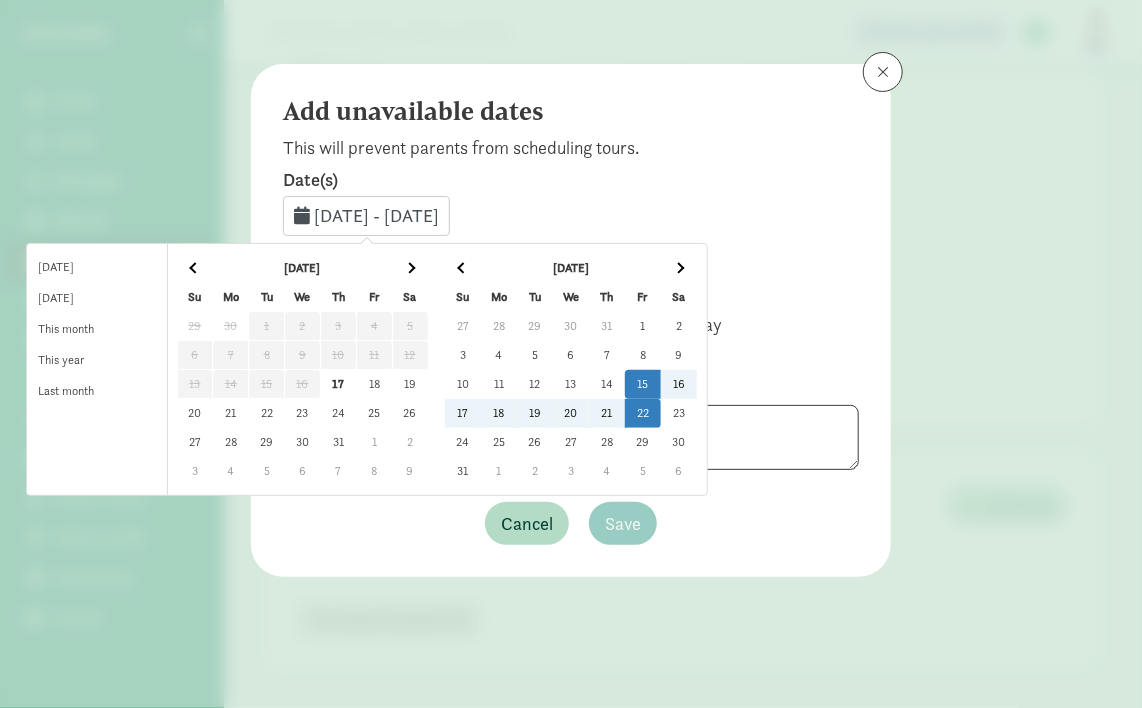 click on "22" 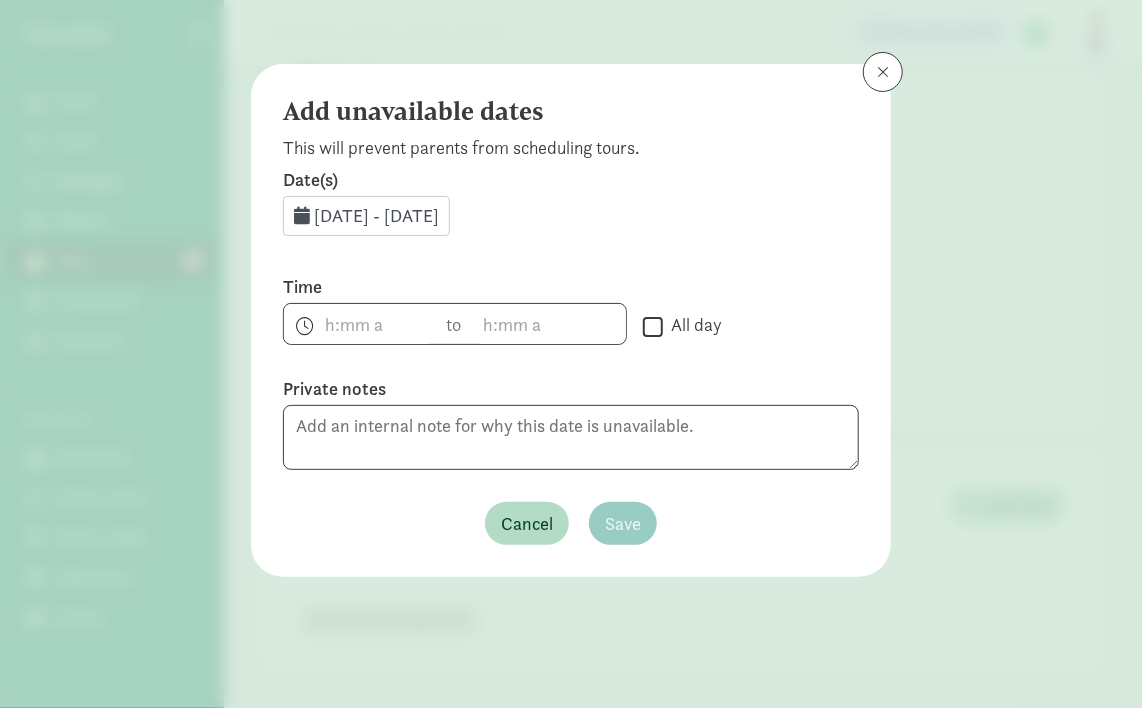 click on "All day" at bounding box center [653, 326] 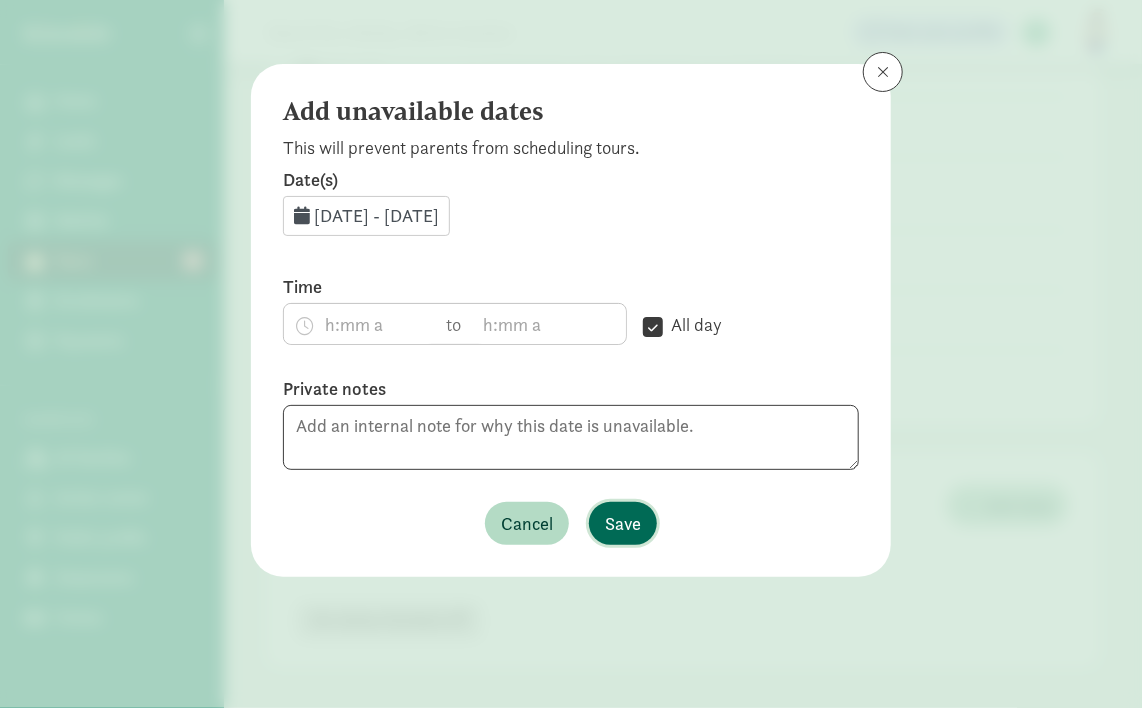 click on "Save" at bounding box center [623, 523] 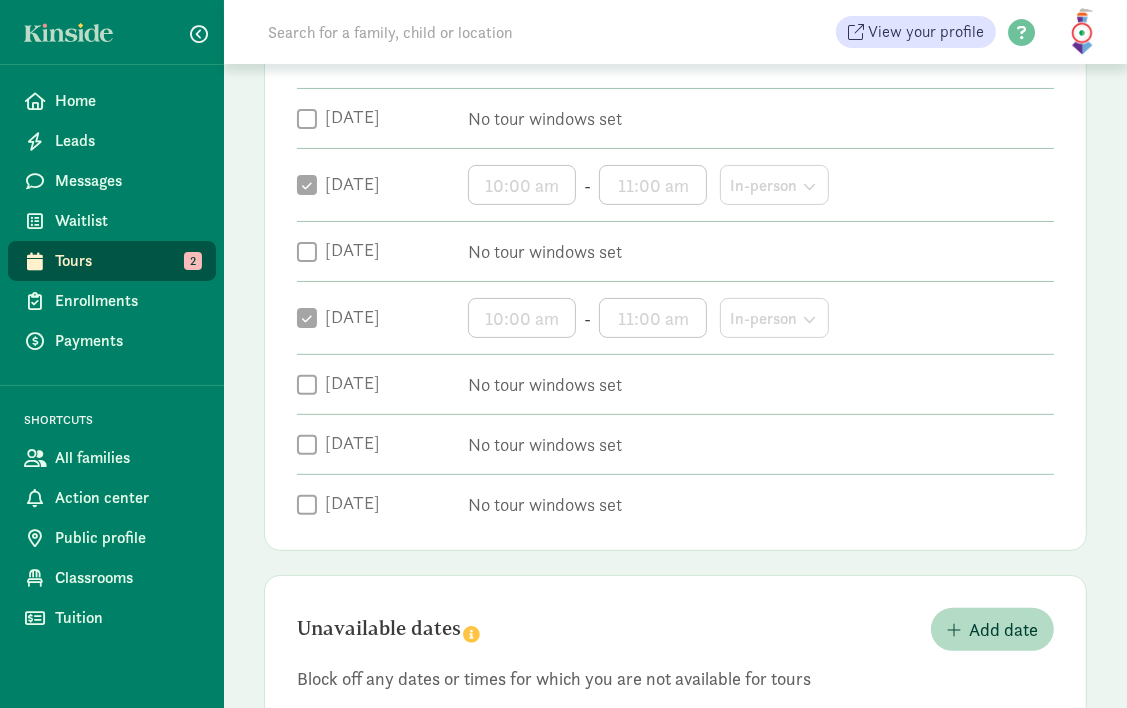 scroll, scrollTop: 492, scrollLeft: 0, axis: vertical 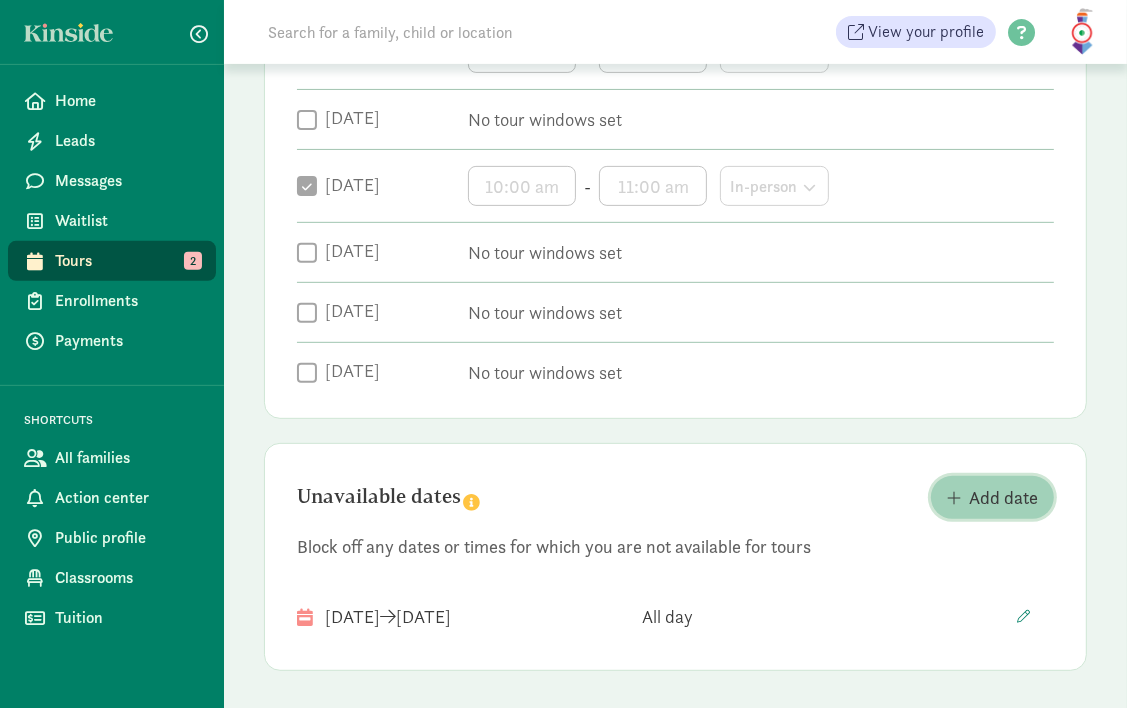 click on "Add date" at bounding box center (1003, 497) 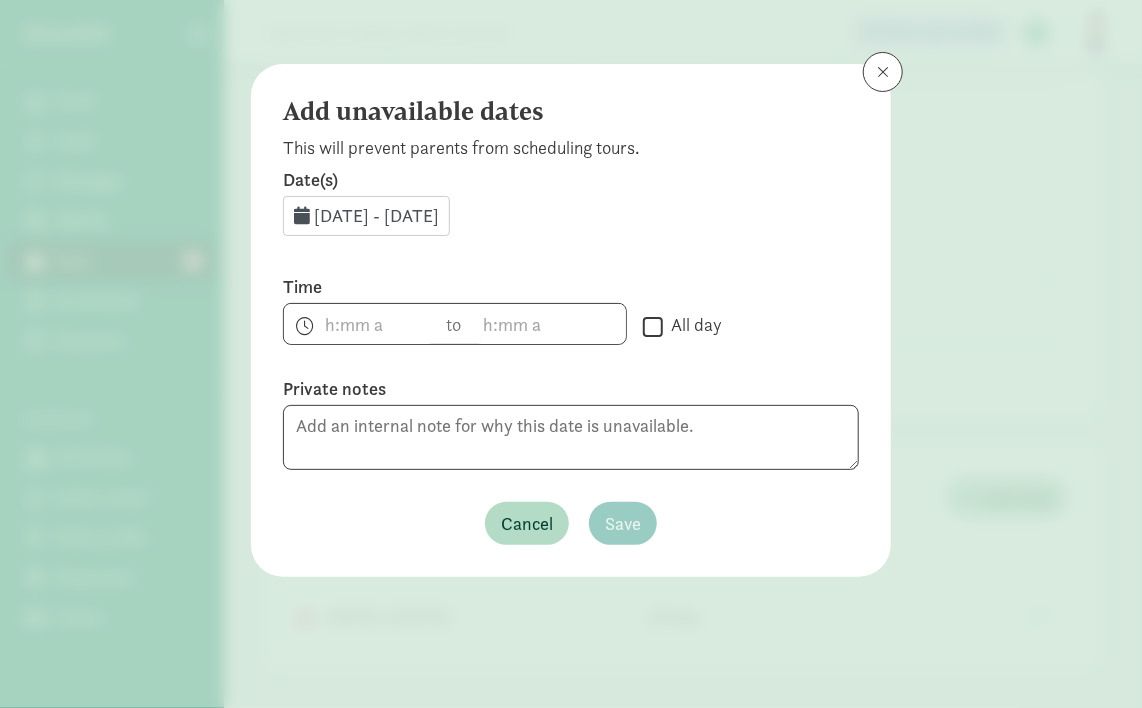 click 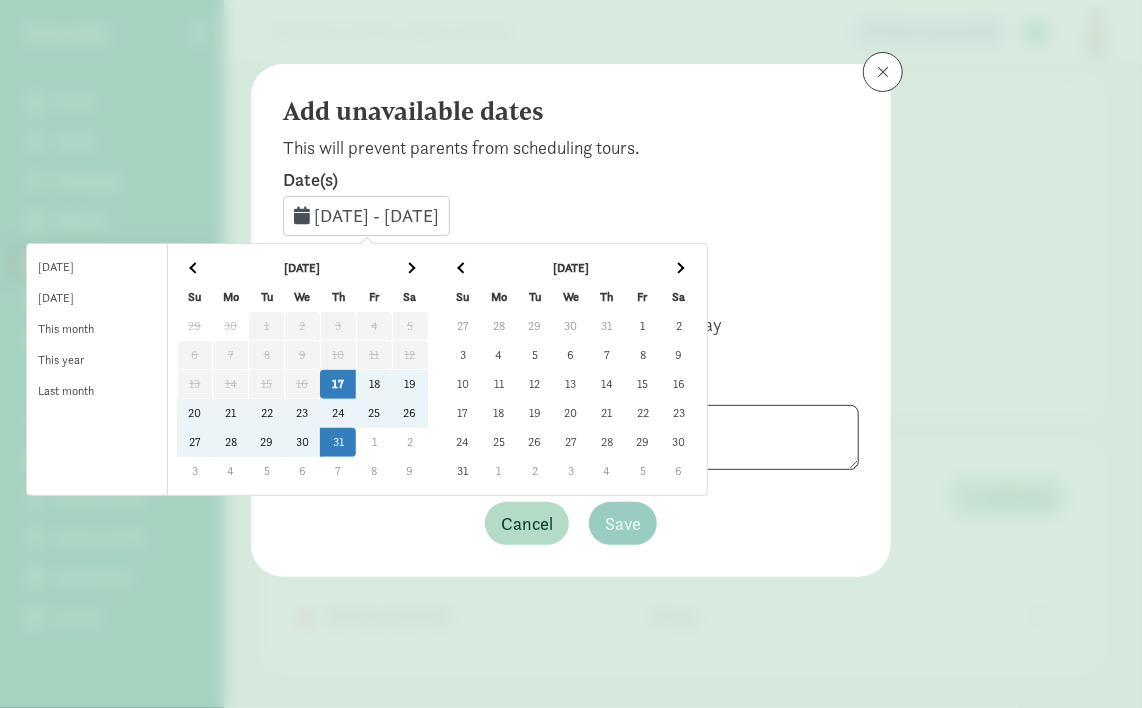 click on "29" 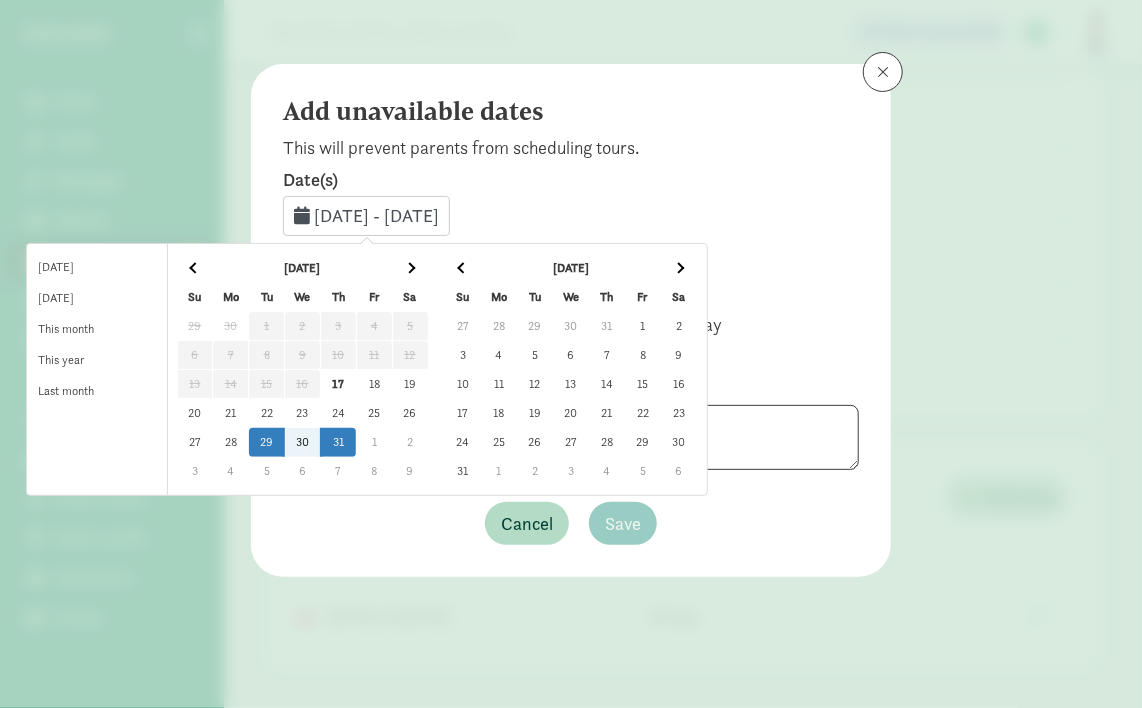 click on "31" 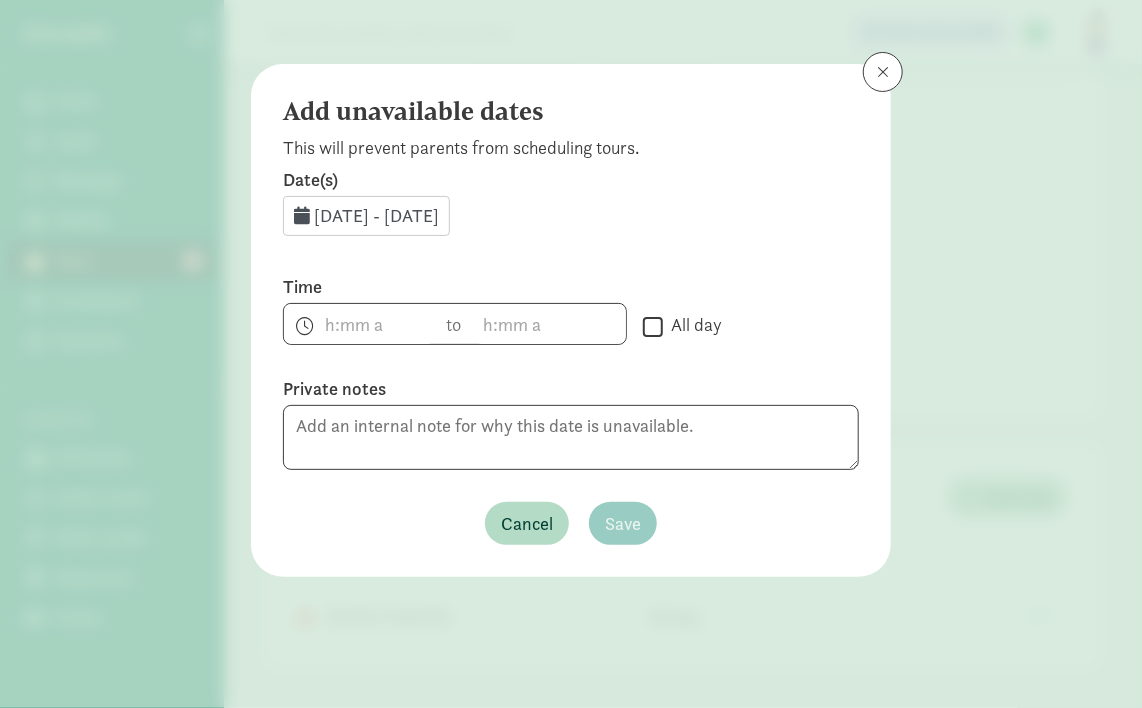 click on "All day" at bounding box center (653, 326) 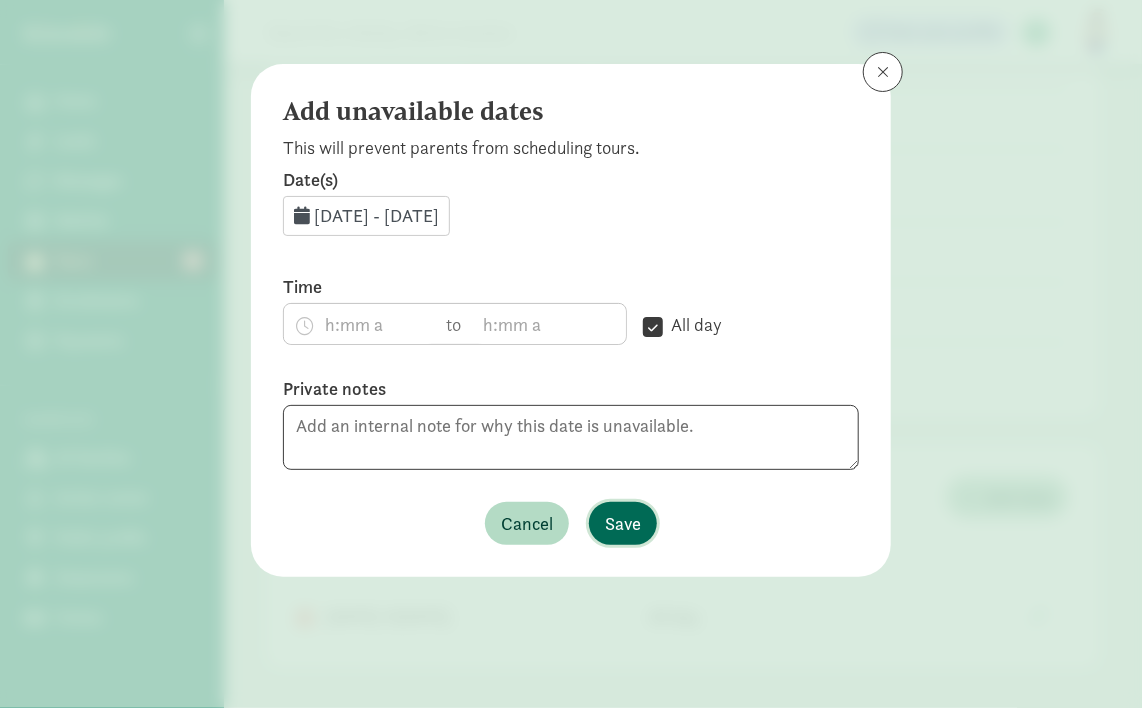 click on "Save" at bounding box center (623, 523) 